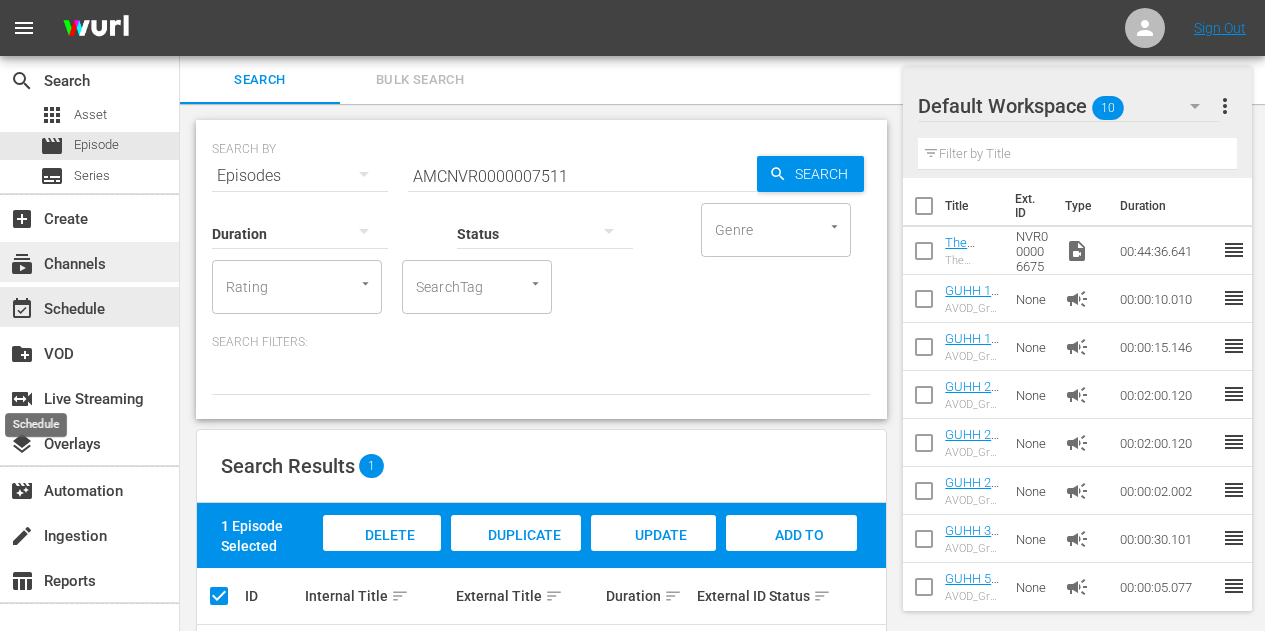 scroll, scrollTop: 78, scrollLeft: 0, axis: vertical 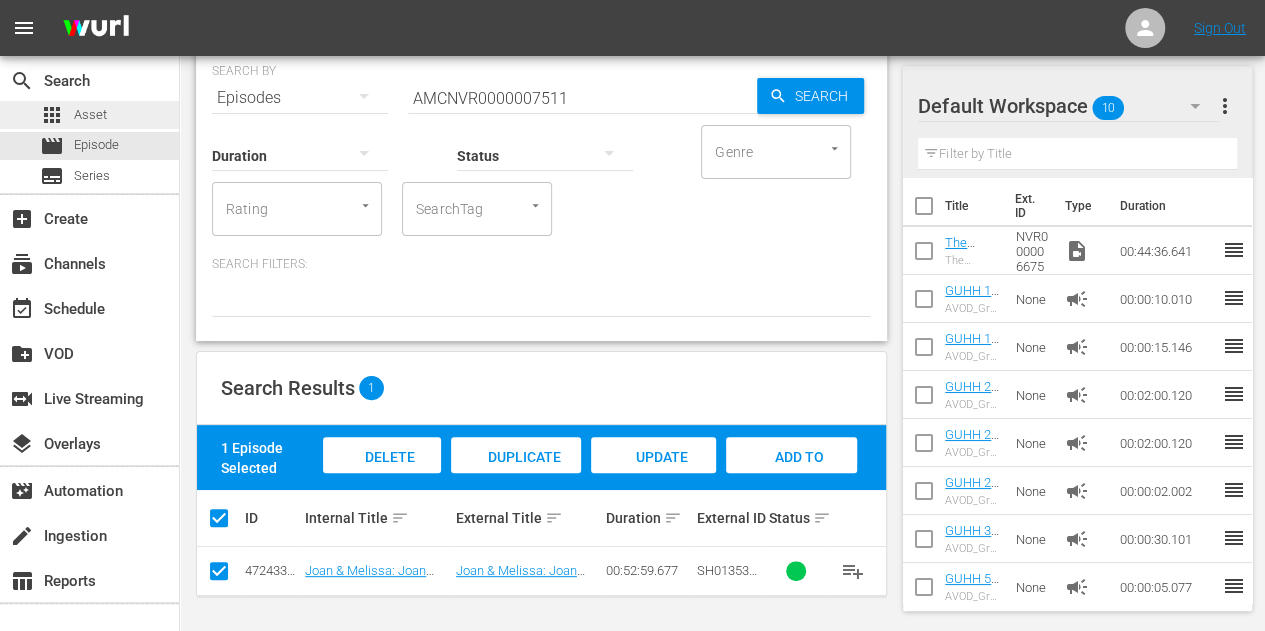click on "apps Asset" at bounding box center (73, 115) 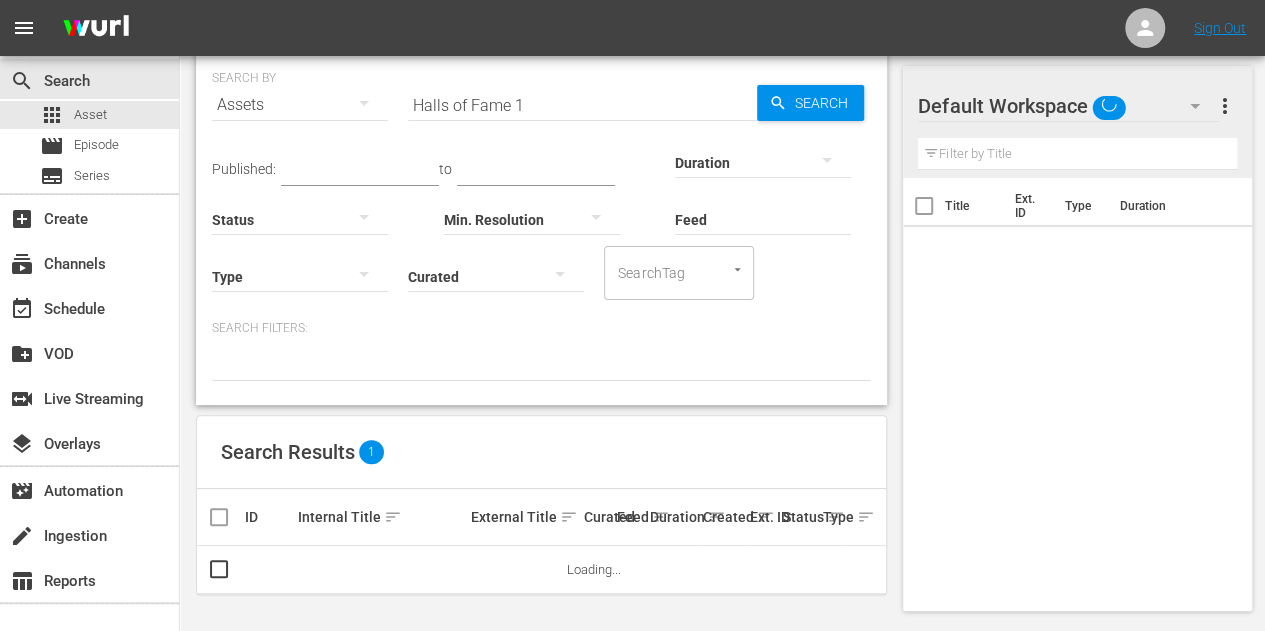 scroll, scrollTop: 69, scrollLeft: 0, axis: vertical 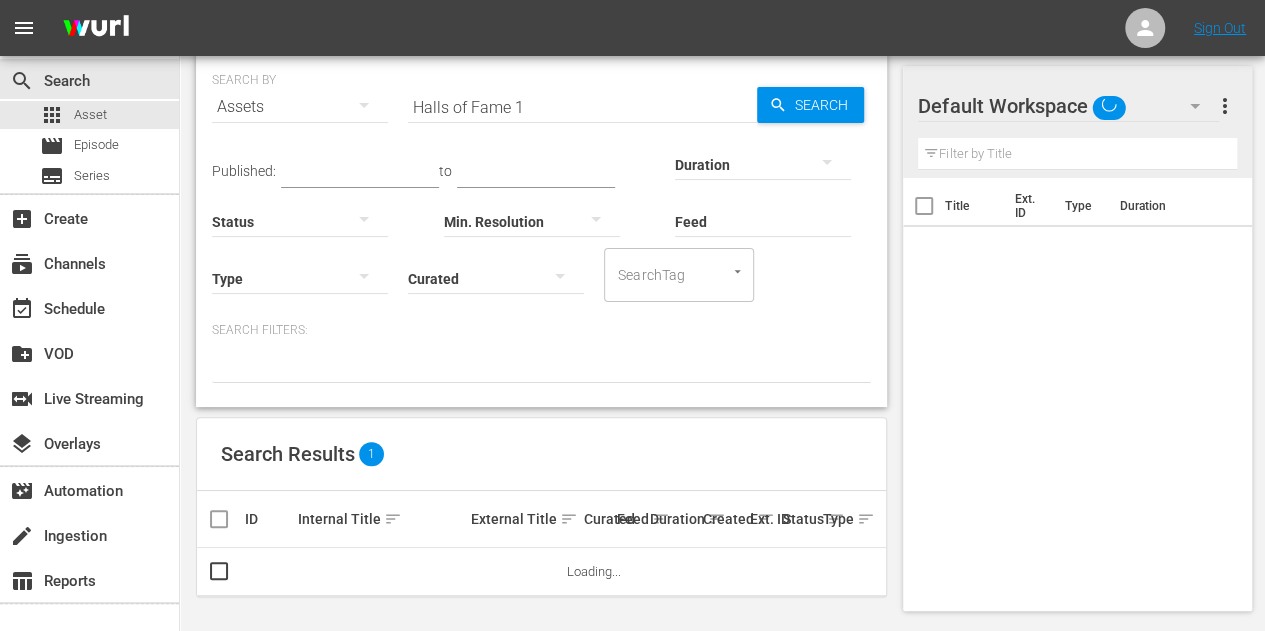 click on "Halls of Fame 1" at bounding box center [582, 107] 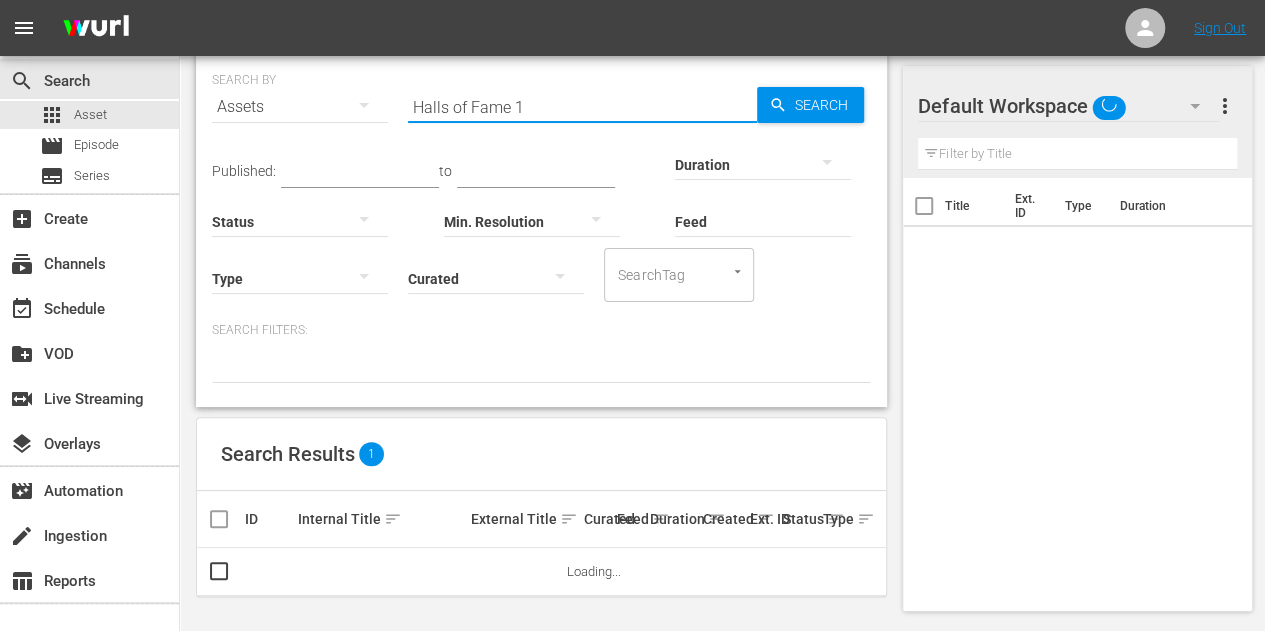 click on "Halls of Fame 1" at bounding box center [582, 107] 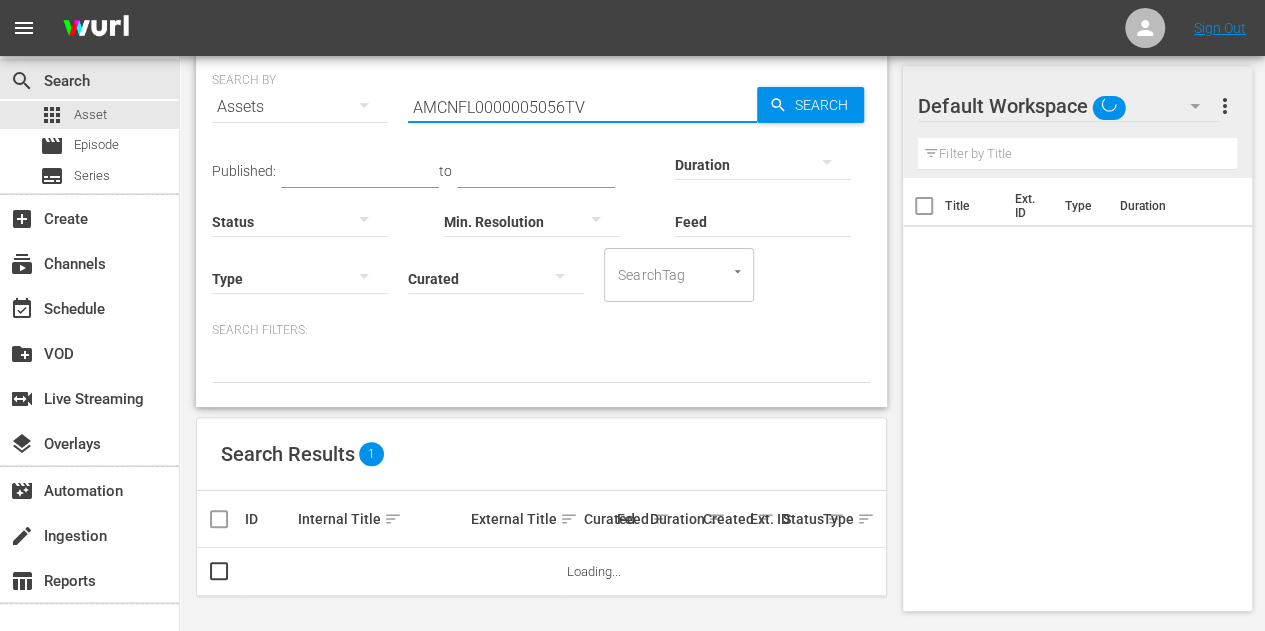 drag, startPoint x: 560, startPoint y: 122, endPoint x: 715, endPoint y: 100, distance: 156.55351 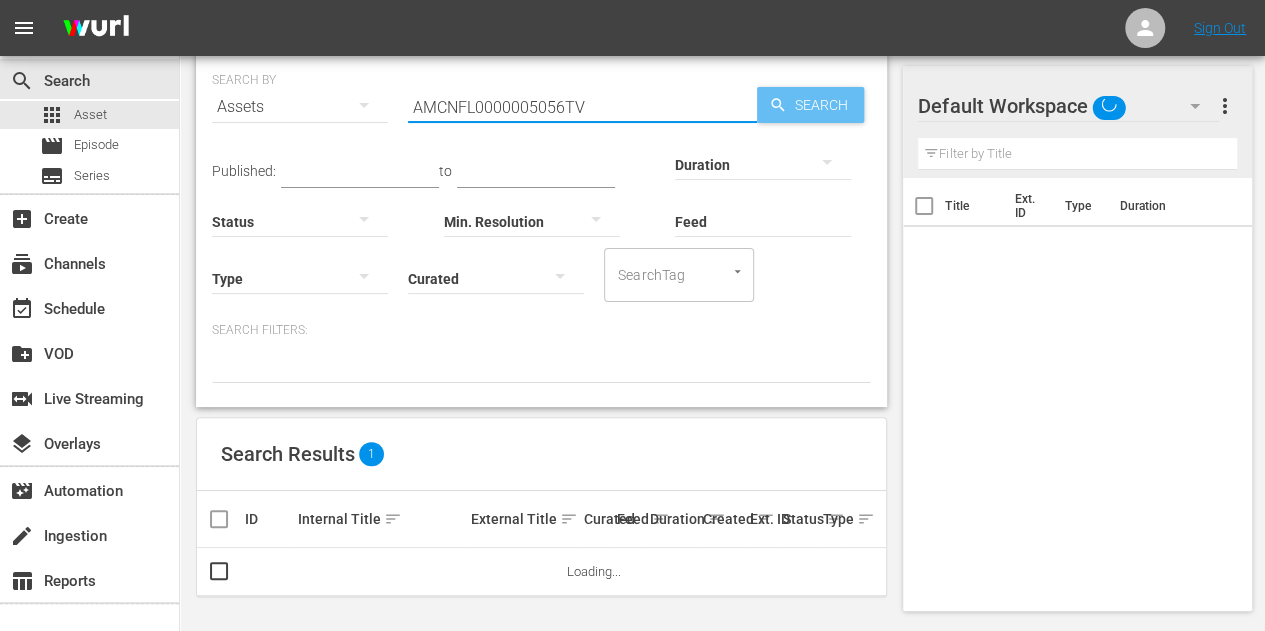 type on "AMCNFL0000005056TV" 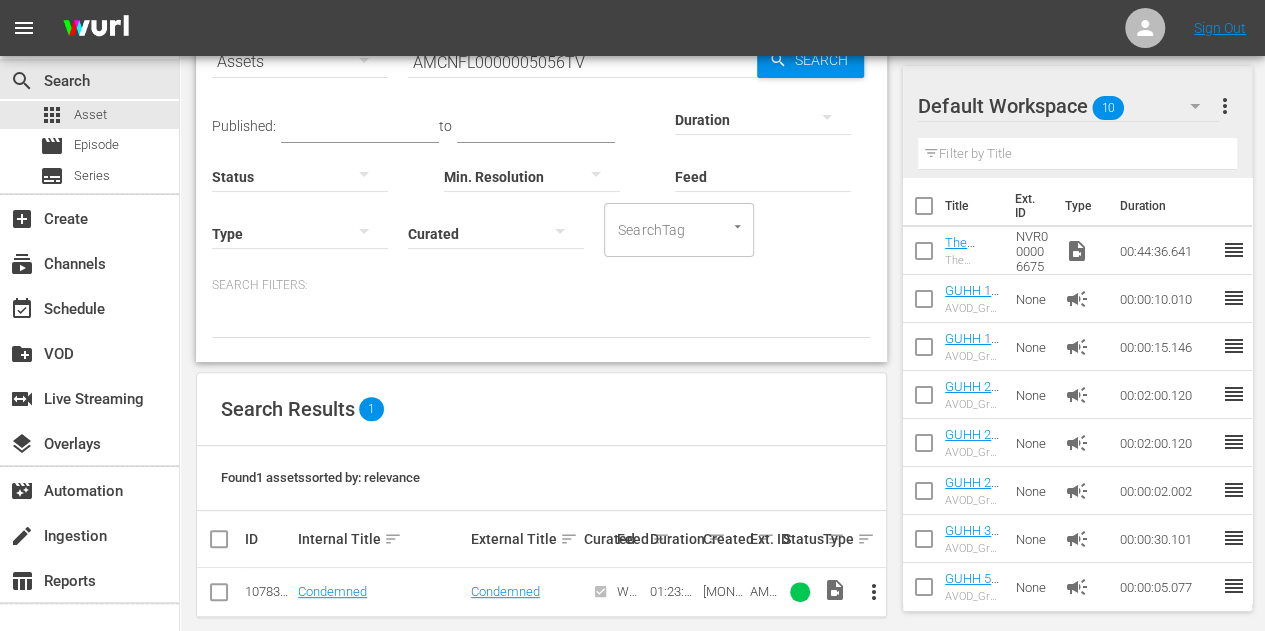 scroll, scrollTop: 134, scrollLeft: 0, axis: vertical 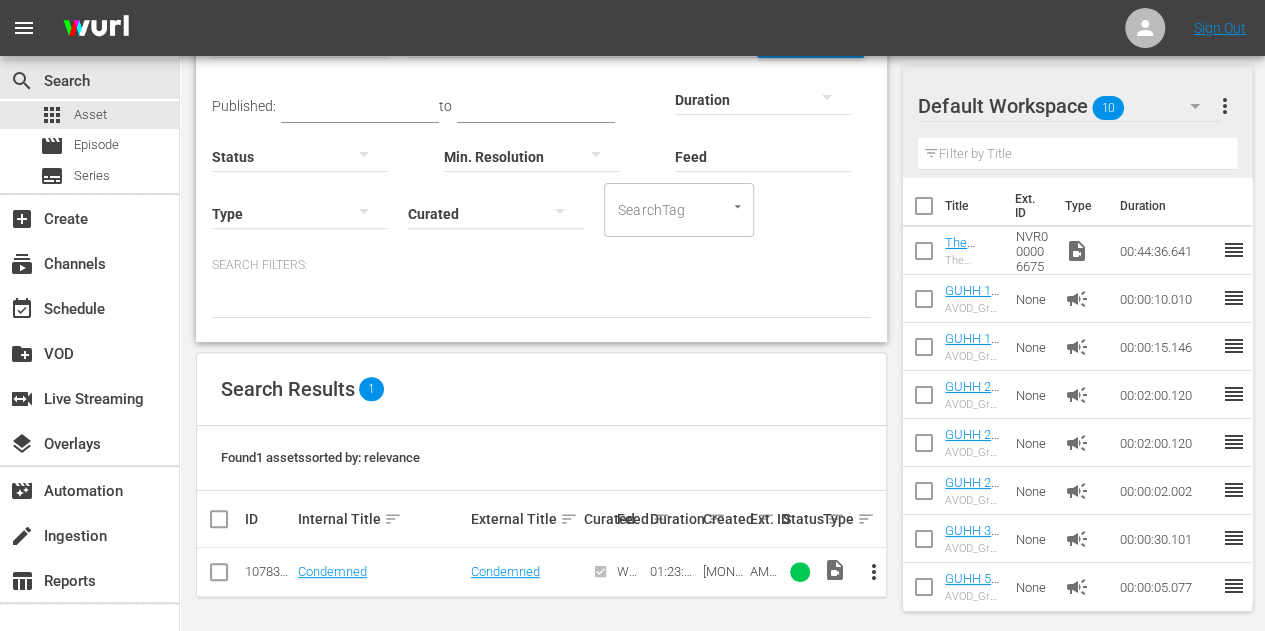 click on "Found  1   assets  sorted by:   relevance" at bounding box center (541, 458) 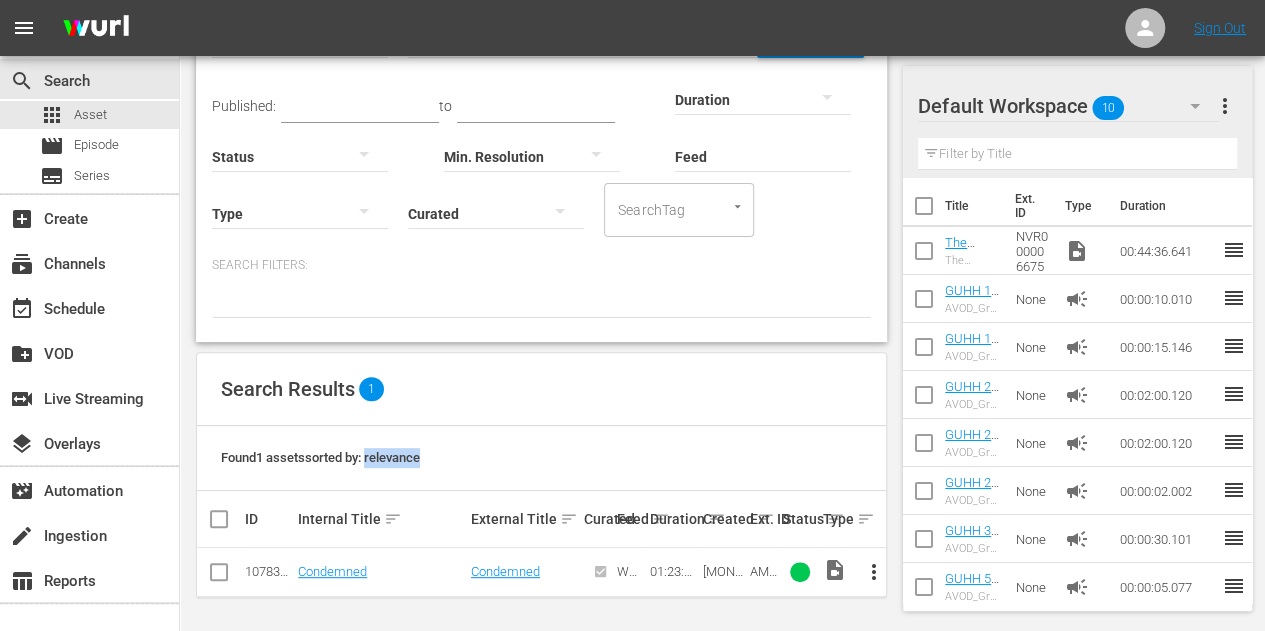 click on "Found  1   assets  sorted by:   relevance" at bounding box center (541, 458) 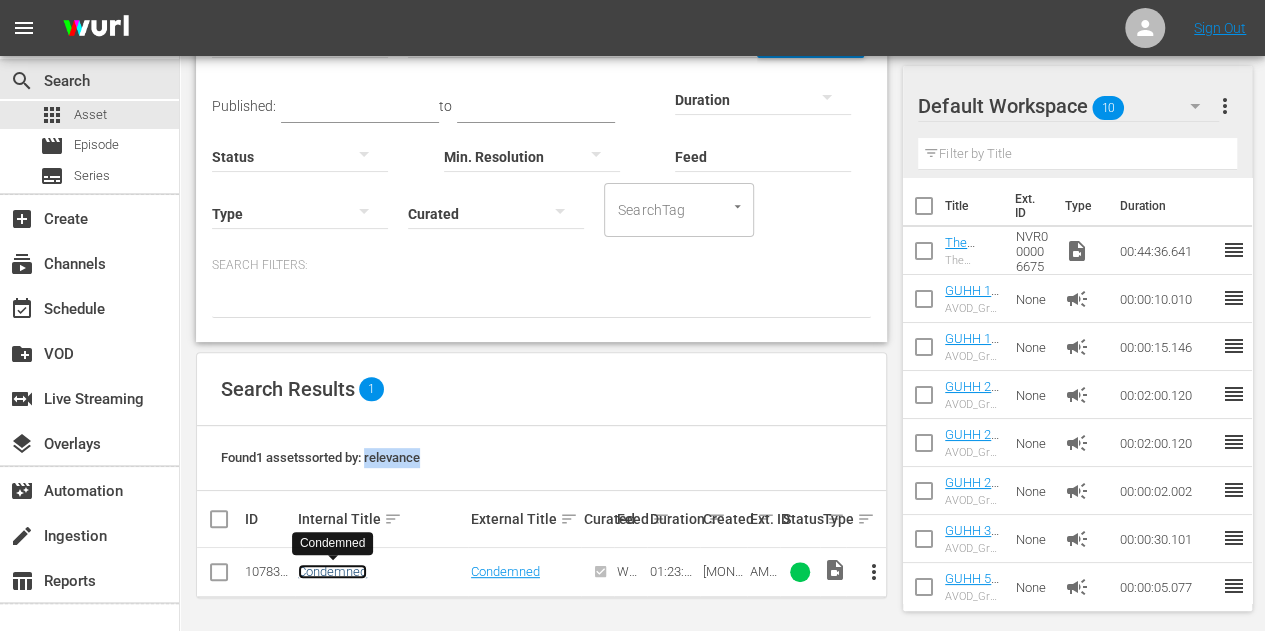 click on "Condemned" at bounding box center (332, 571) 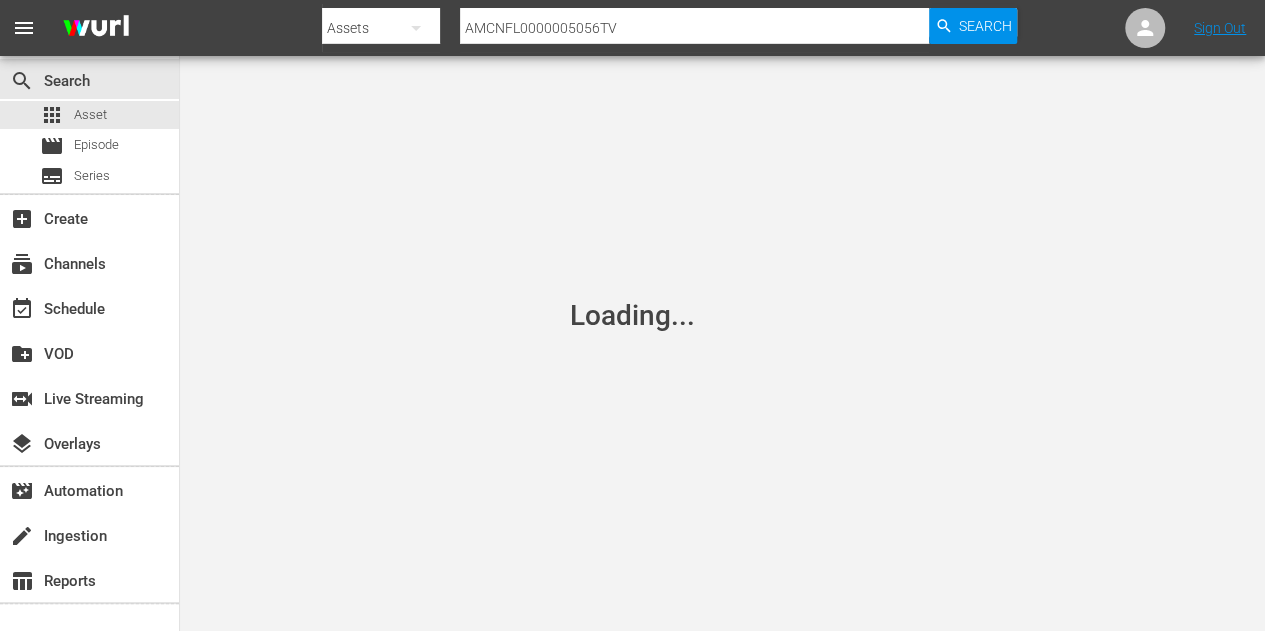 scroll, scrollTop: 0, scrollLeft: 0, axis: both 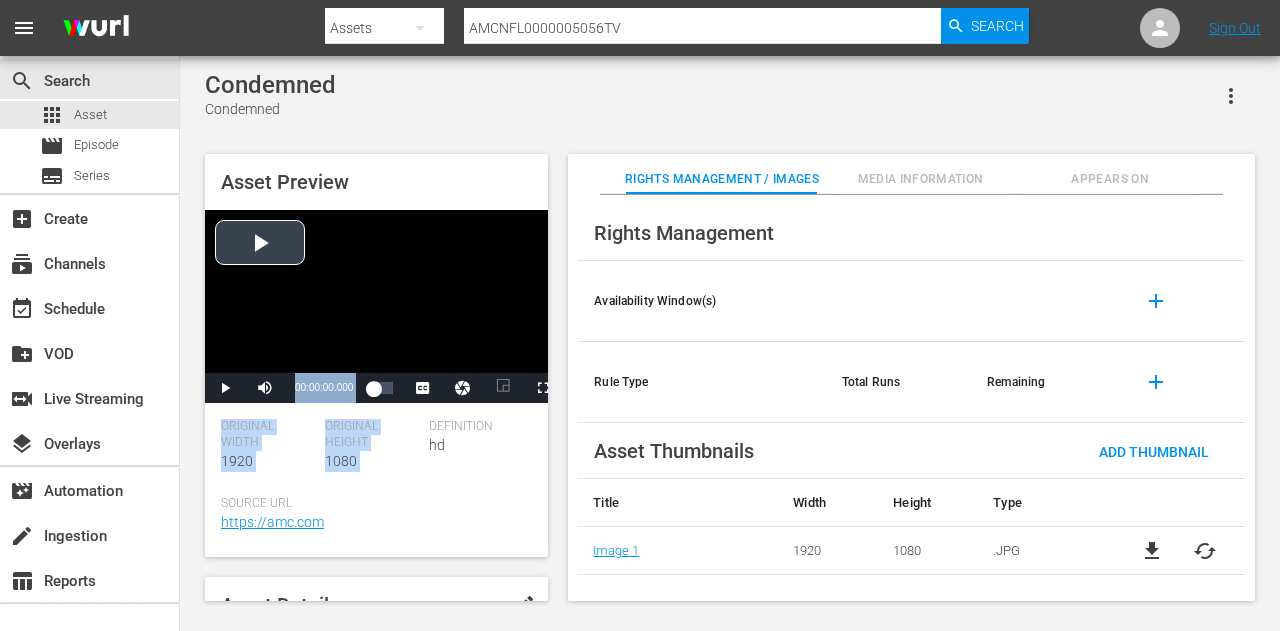 drag, startPoint x: 430, startPoint y: 413, endPoint x: 319, endPoint y: 300, distance: 158.39824 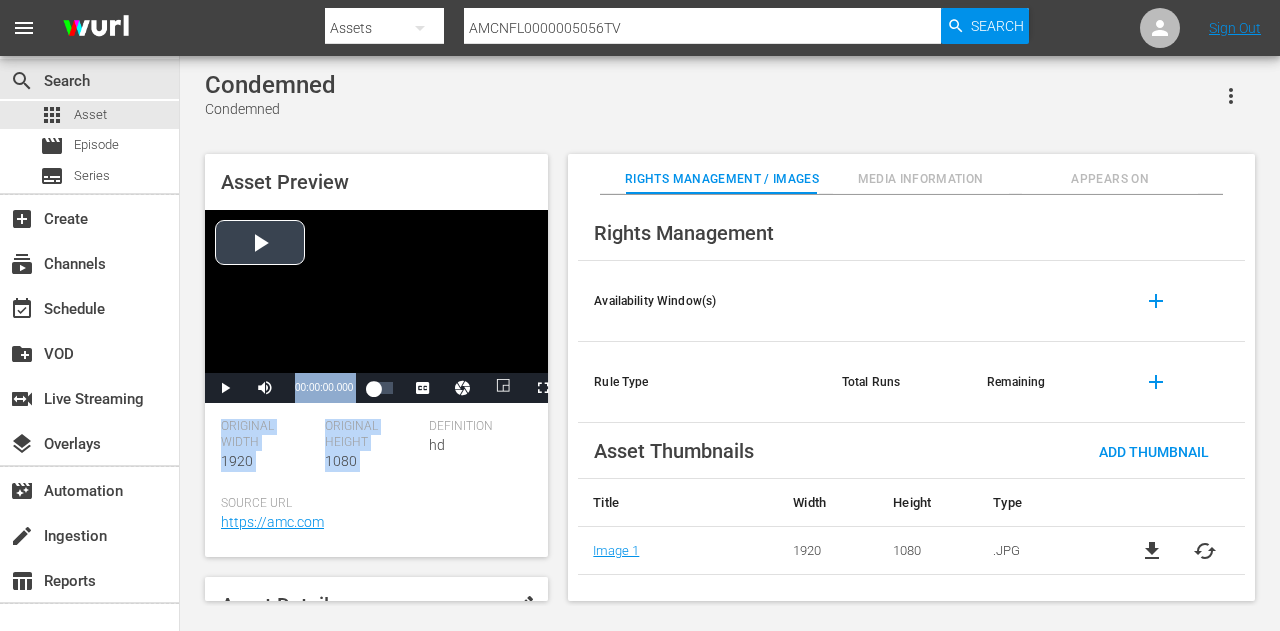 click at bounding box center (376, 291) 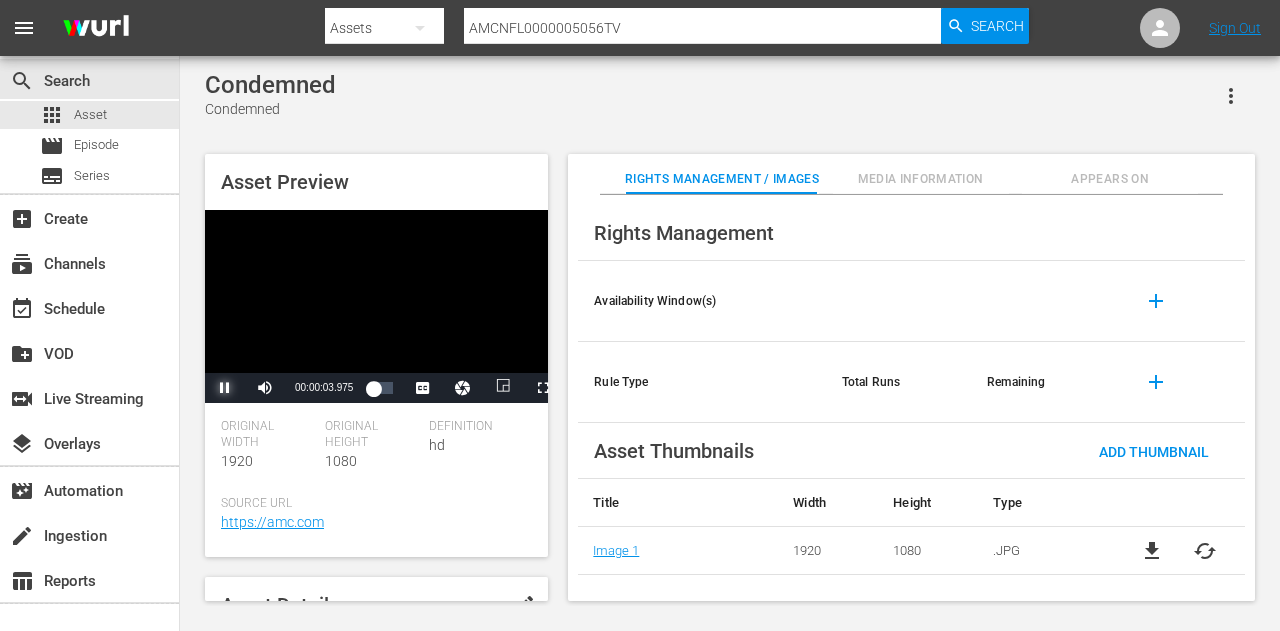 click at bounding box center [225, 388] 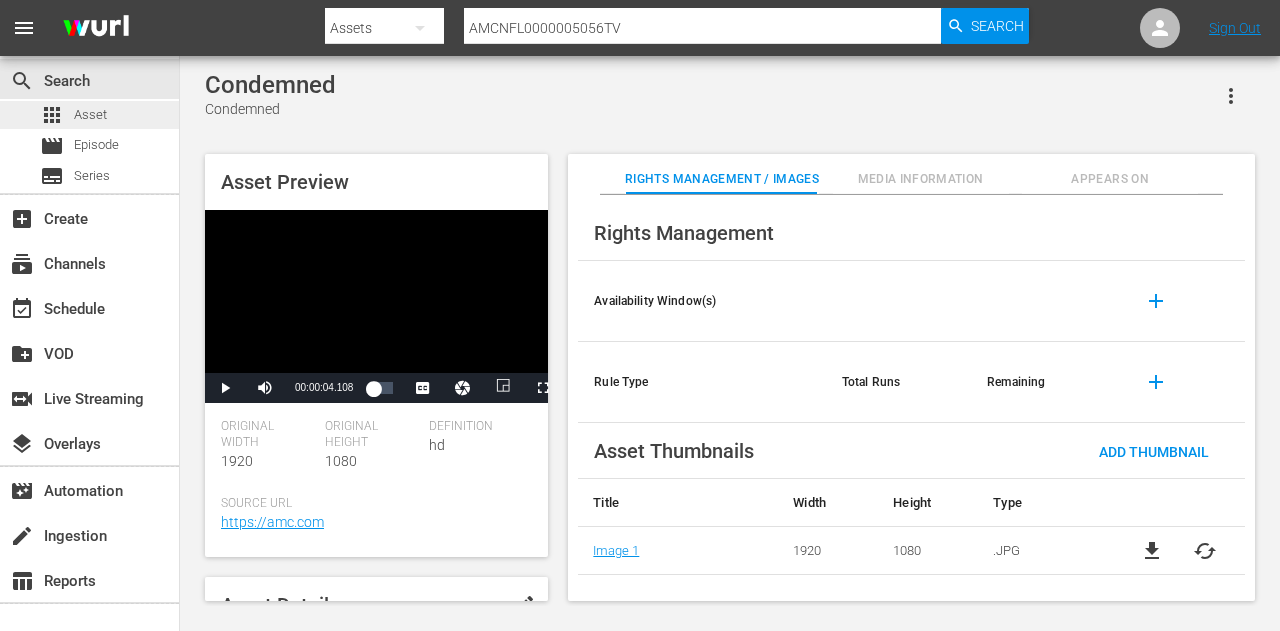 click on "apps Asset" at bounding box center (89, 115) 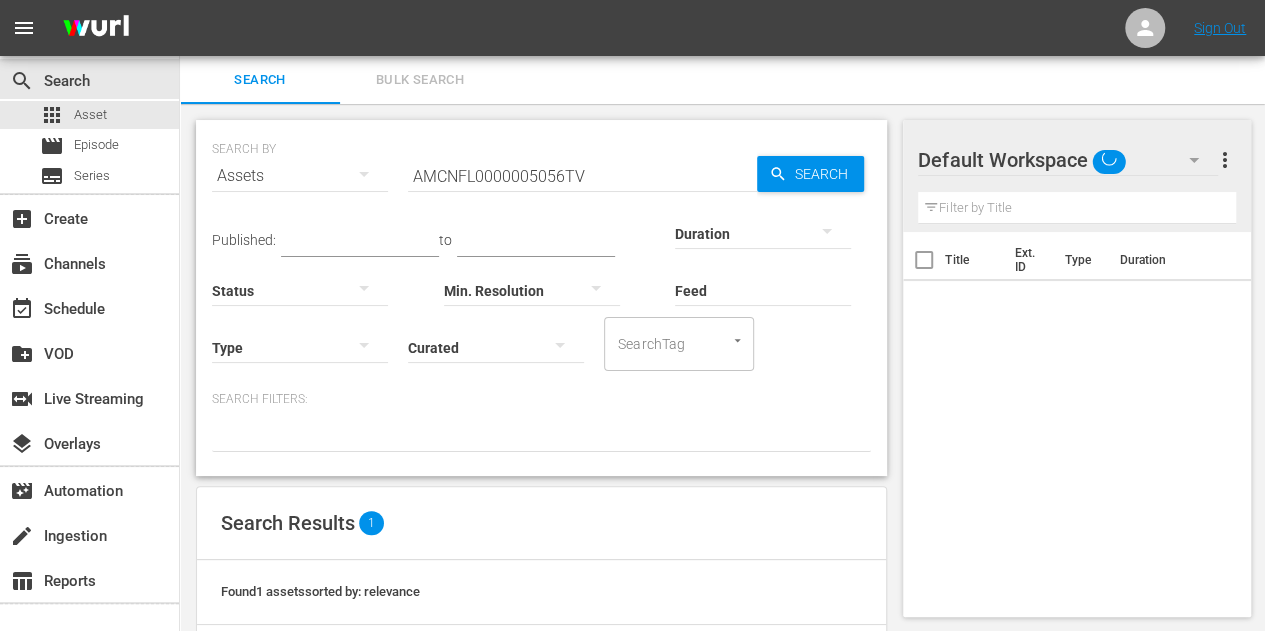 click on "AMCNFL0000005056TV" at bounding box center [582, 176] 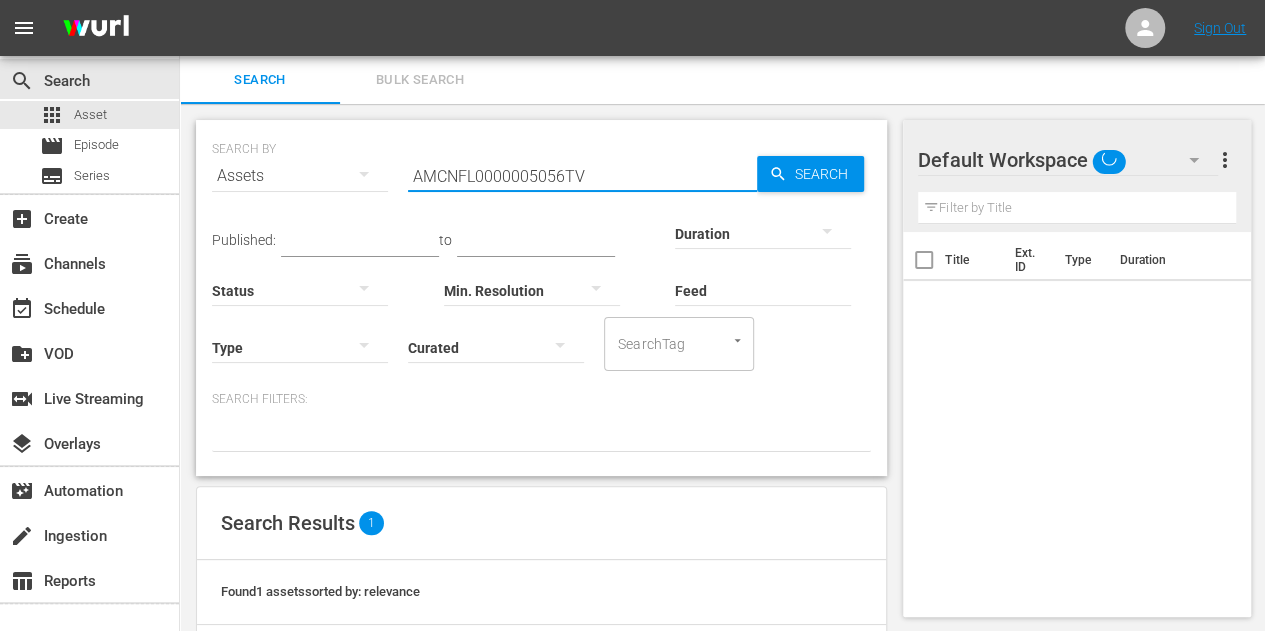 click on "AMCNFL0000005056TV" at bounding box center [582, 176] 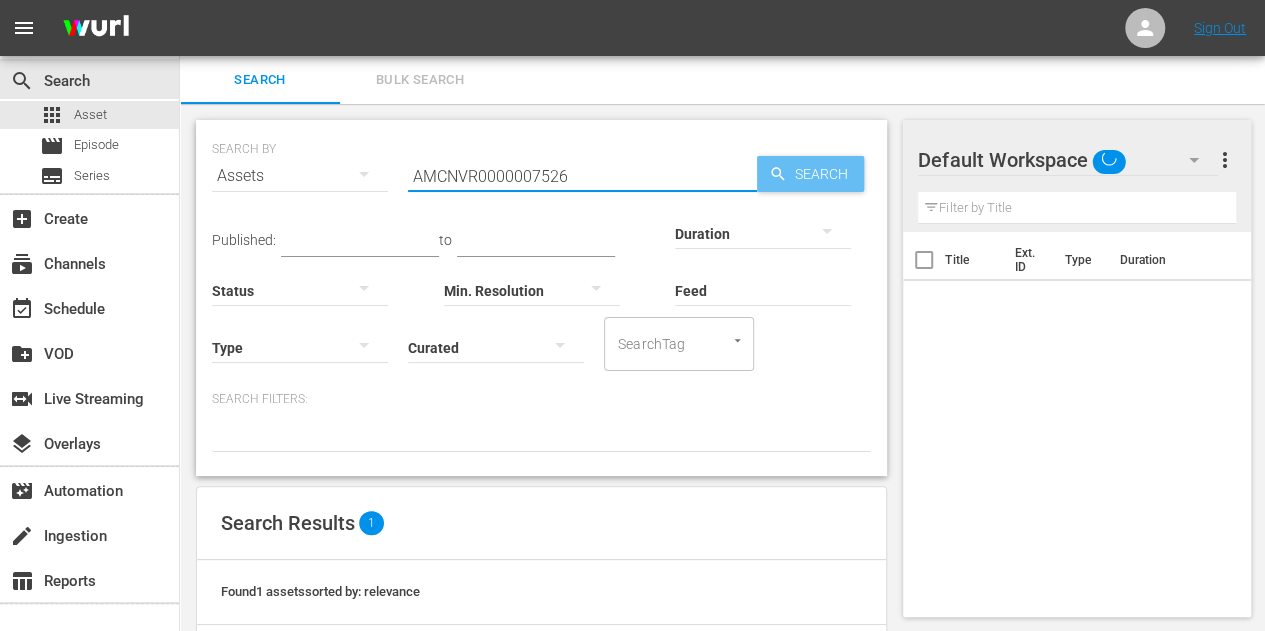 type on "AMCNVR0000007526" 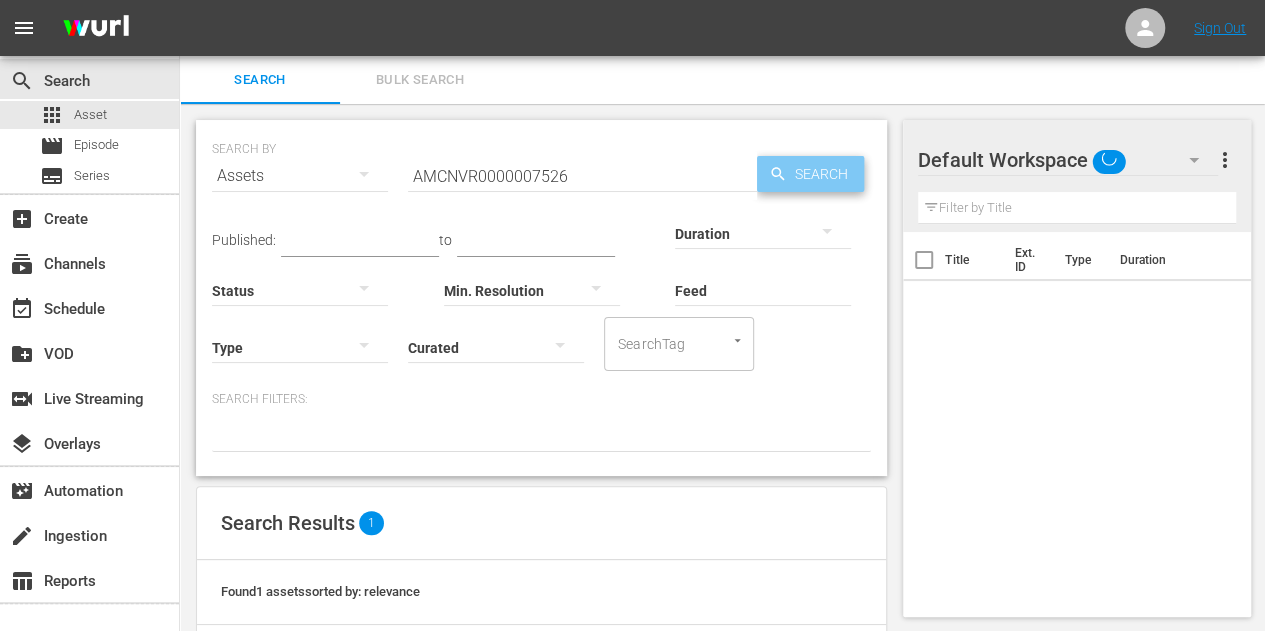 click 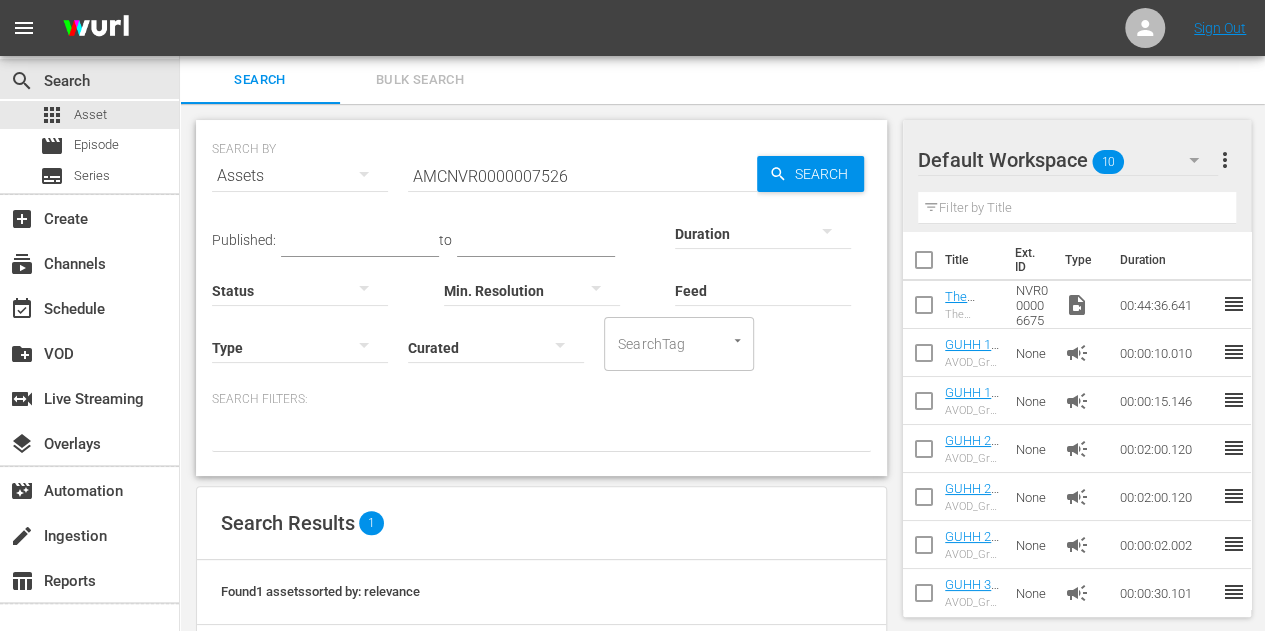 scroll, scrollTop: 134, scrollLeft: 0, axis: vertical 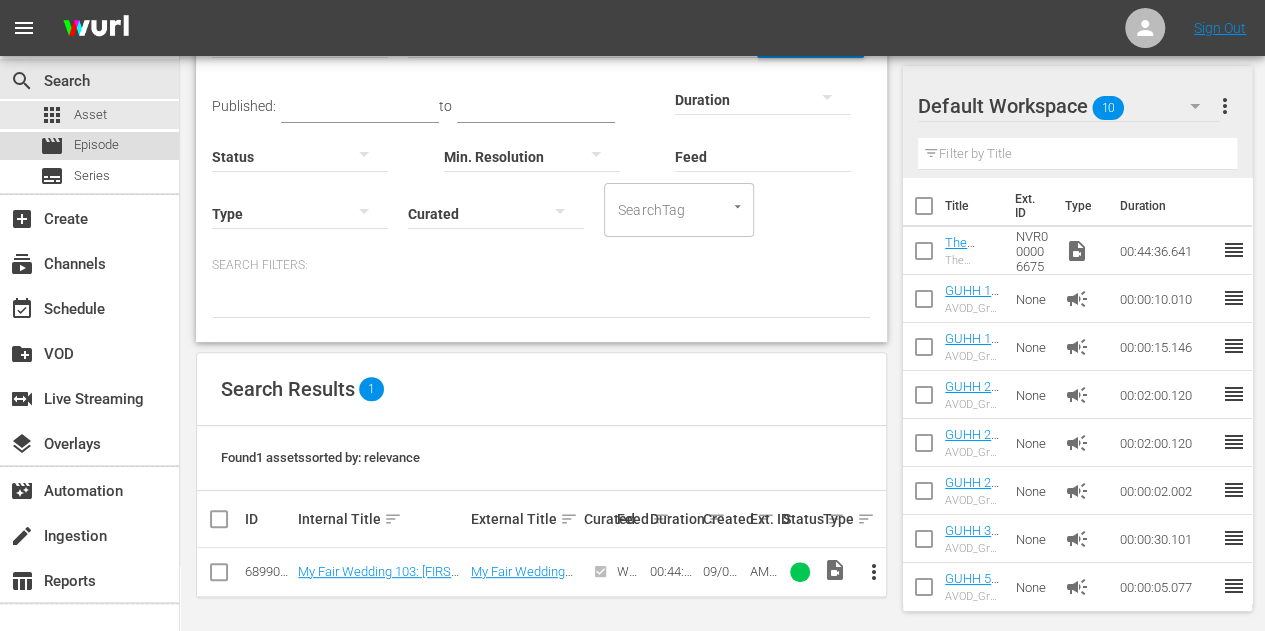 click on "movie Episode" at bounding box center [89, 146] 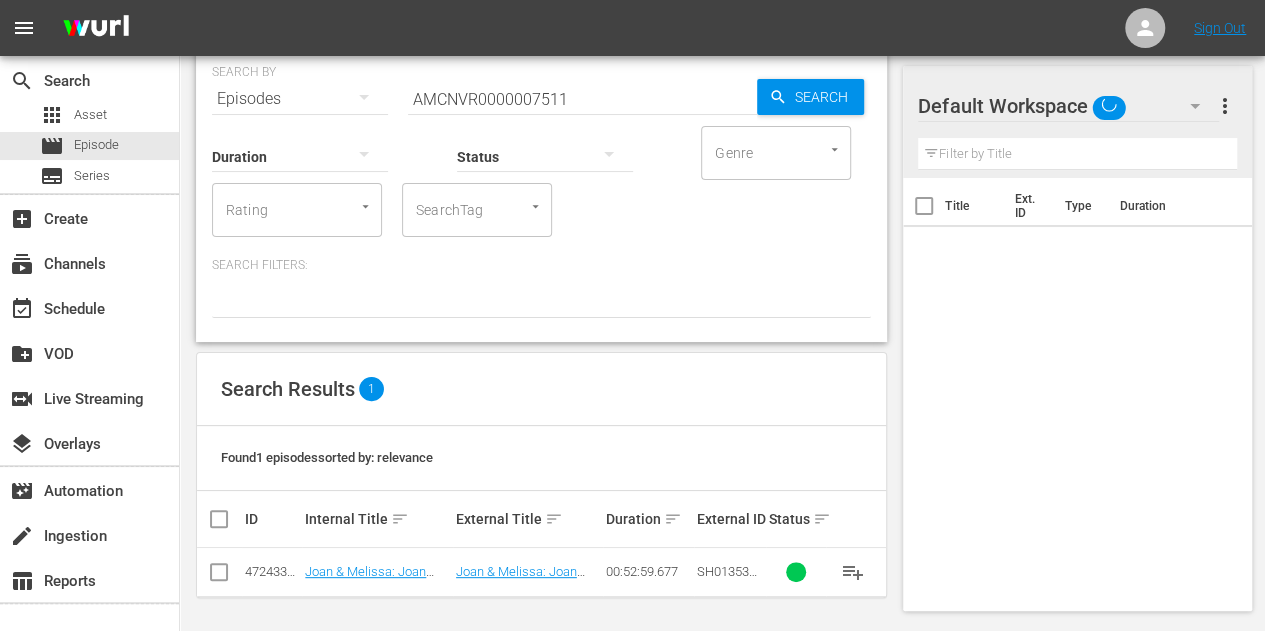 click on "Status" at bounding box center [545, 144] 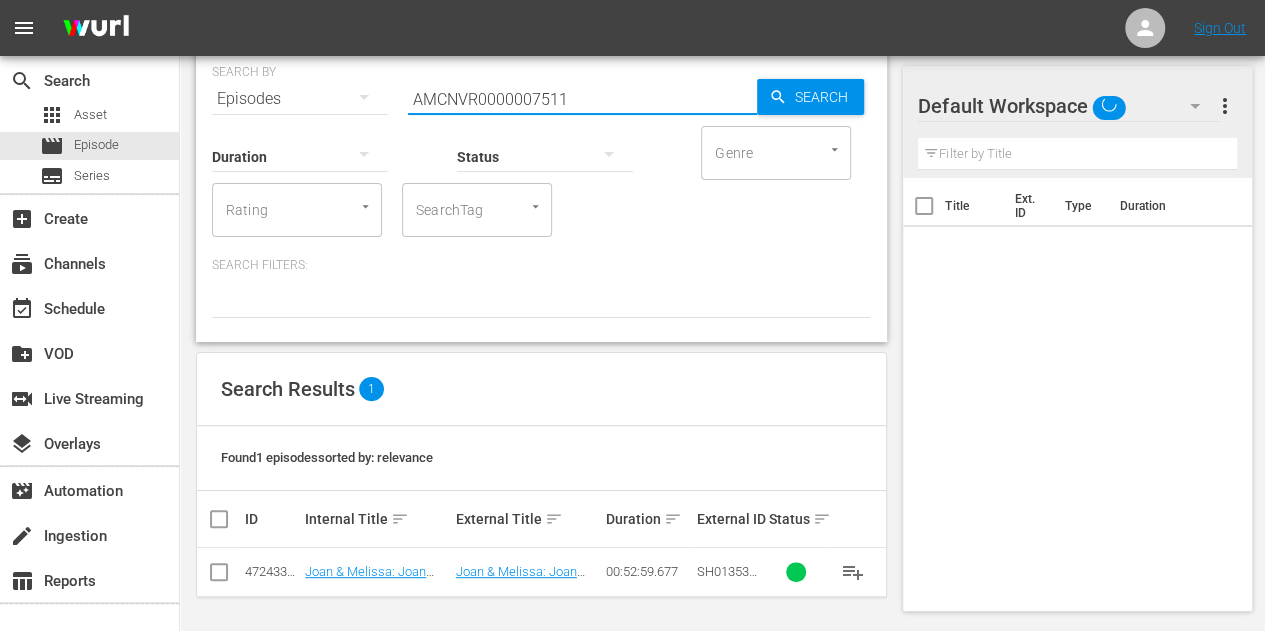 click on "AMCNVR0000007511" at bounding box center [582, 99] 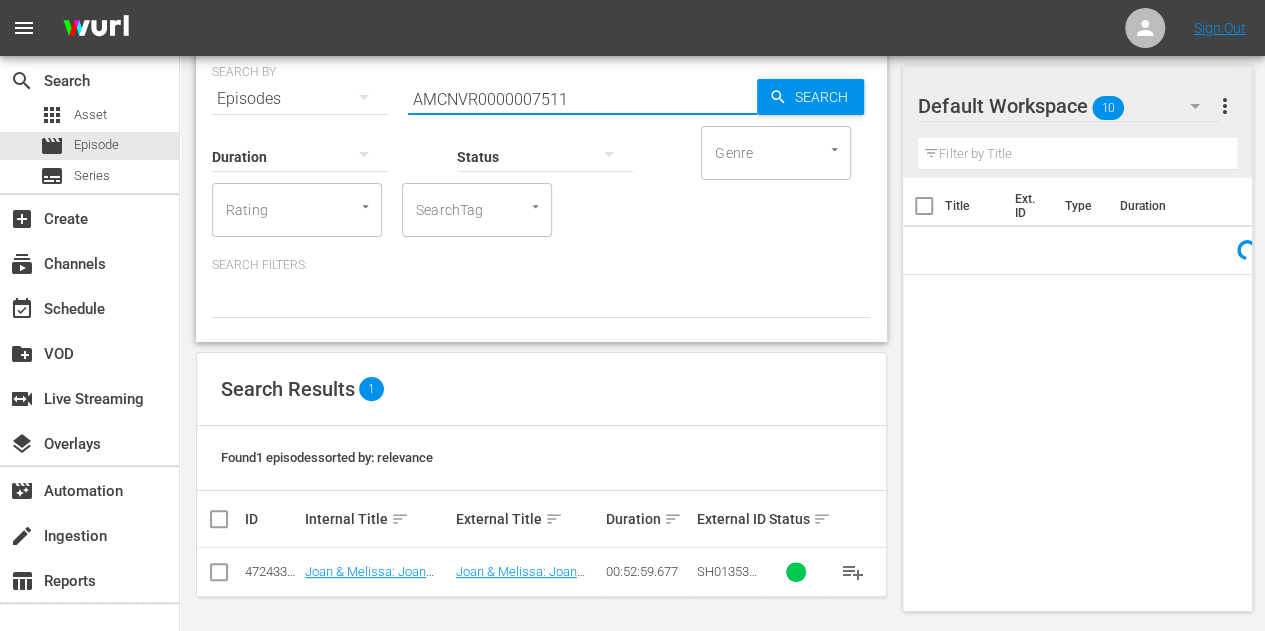 paste on "26" 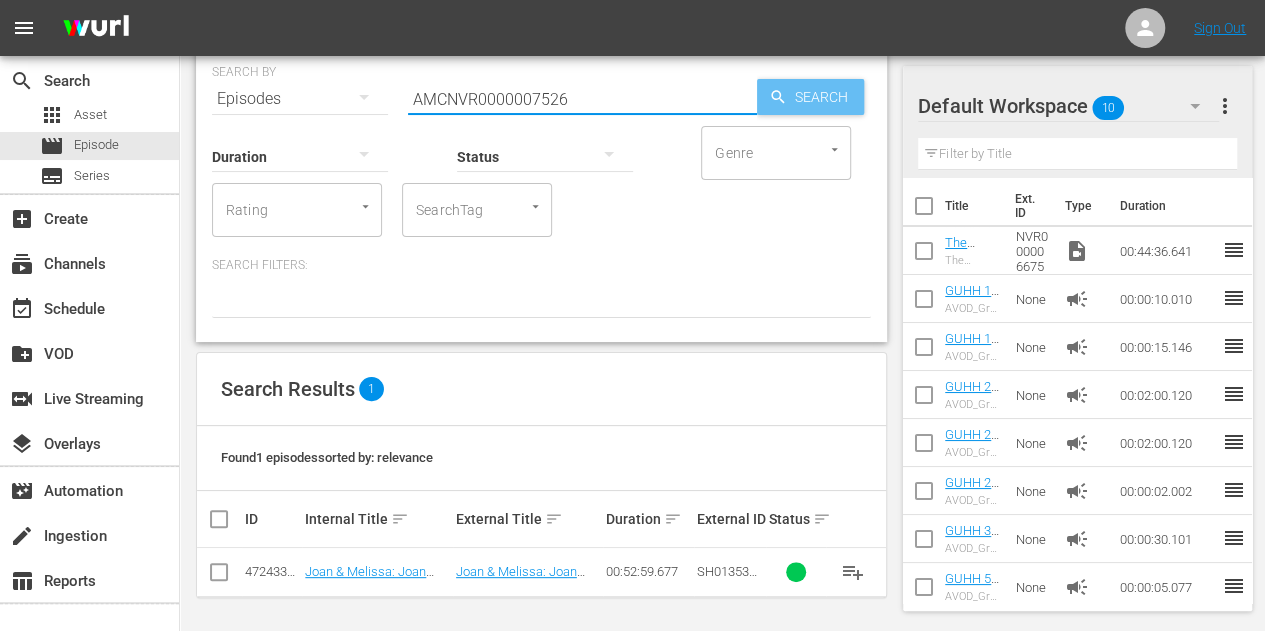 type on "AMCNVR0000007526" 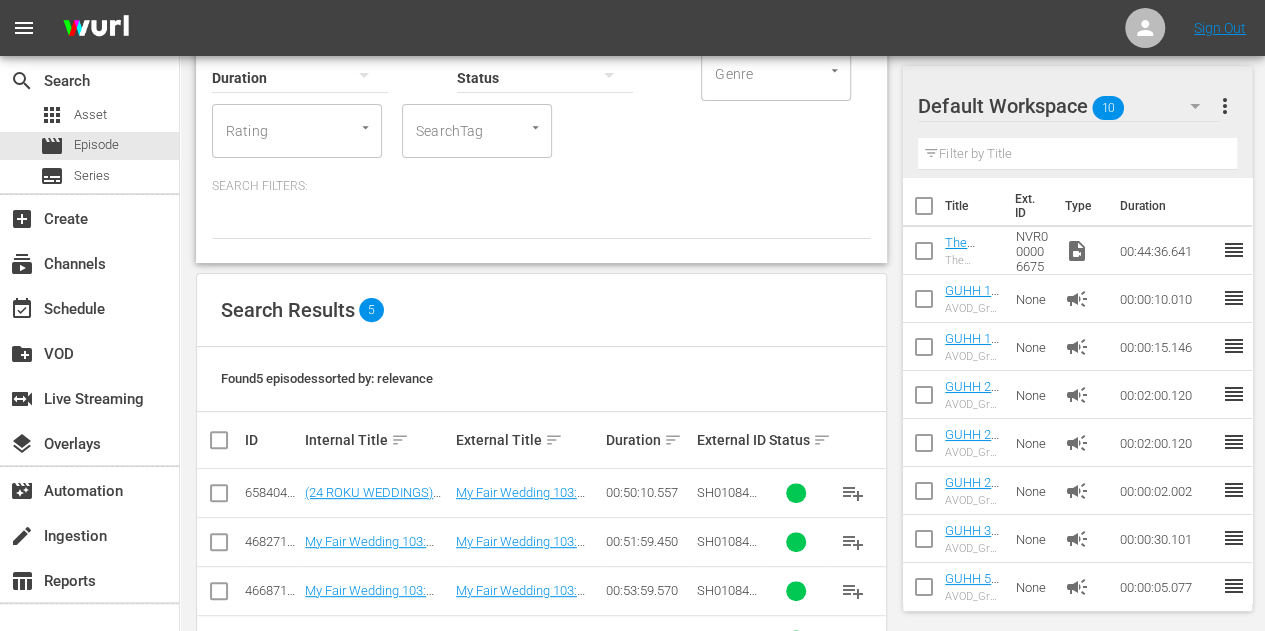 scroll, scrollTop: 272, scrollLeft: 0, axis: vertical 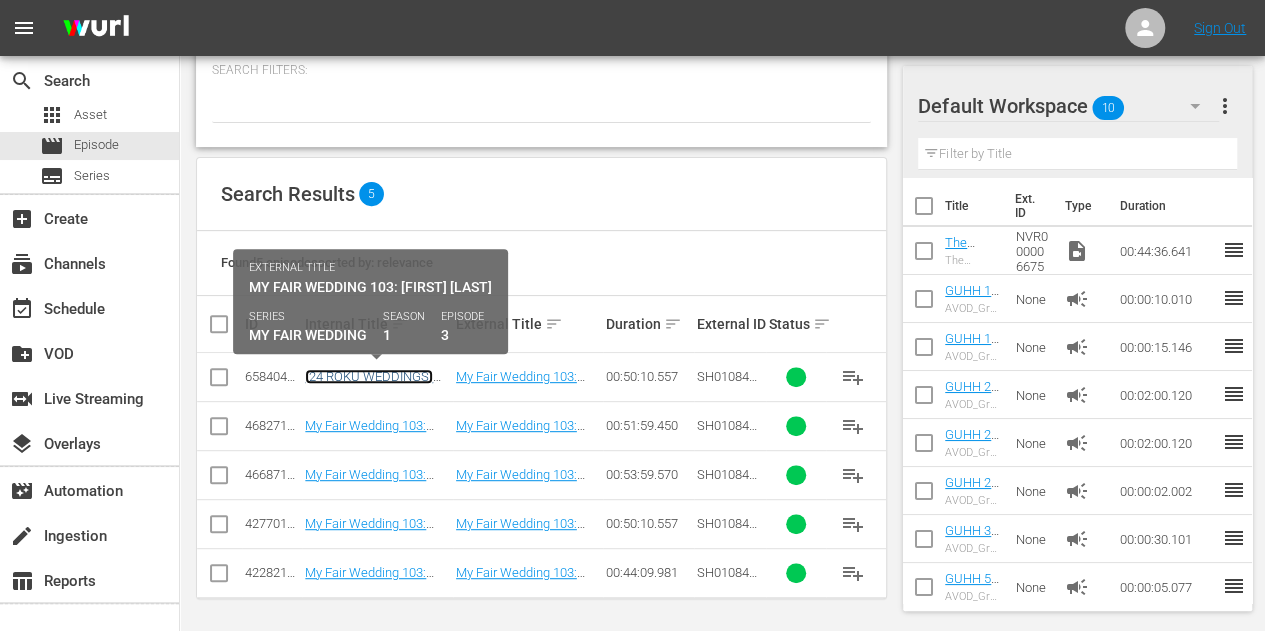 click on "(24 ROKU WEDDINGS) My Fair Wedding 103: [FIRST] [LAST]" at bounding box center (369, 391) 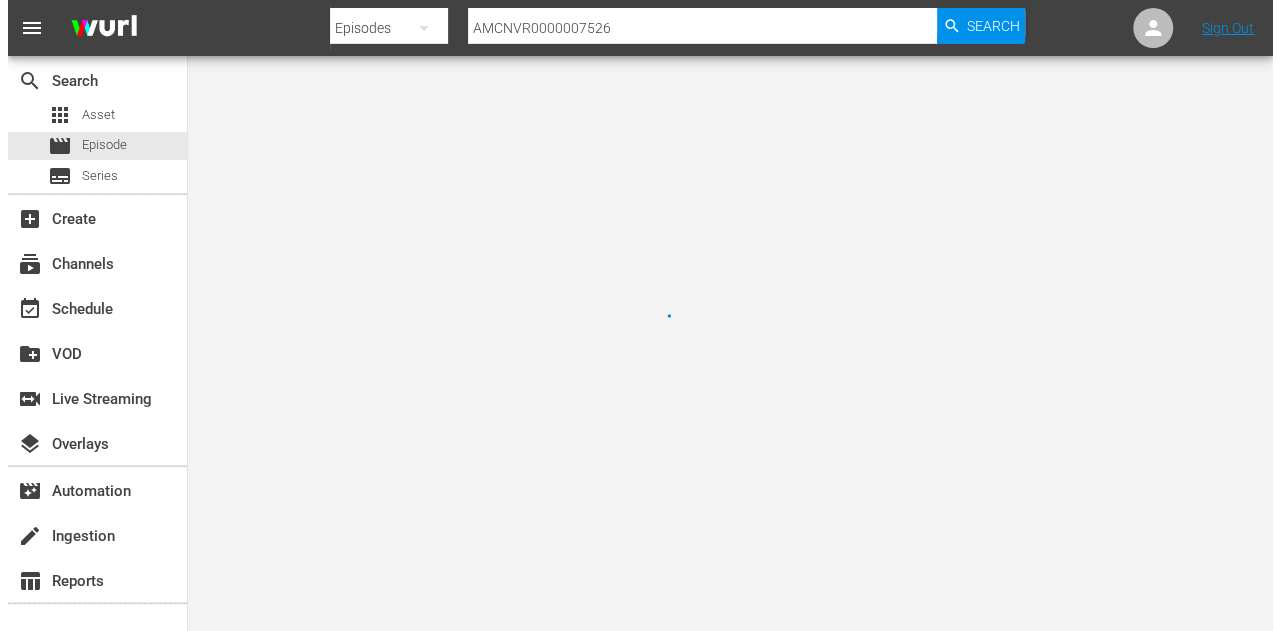 scroll, scrollTop: 0, scrollLeft: 0, axis: both 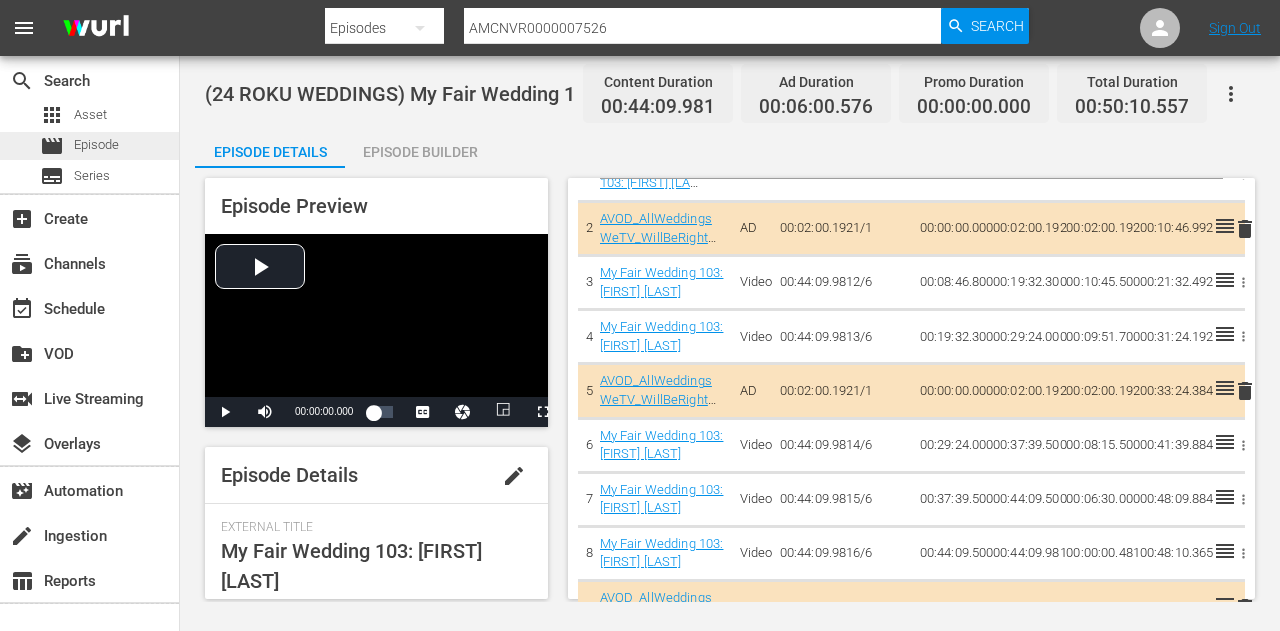 click on "movie Episode" at bounding box center [89, 146] 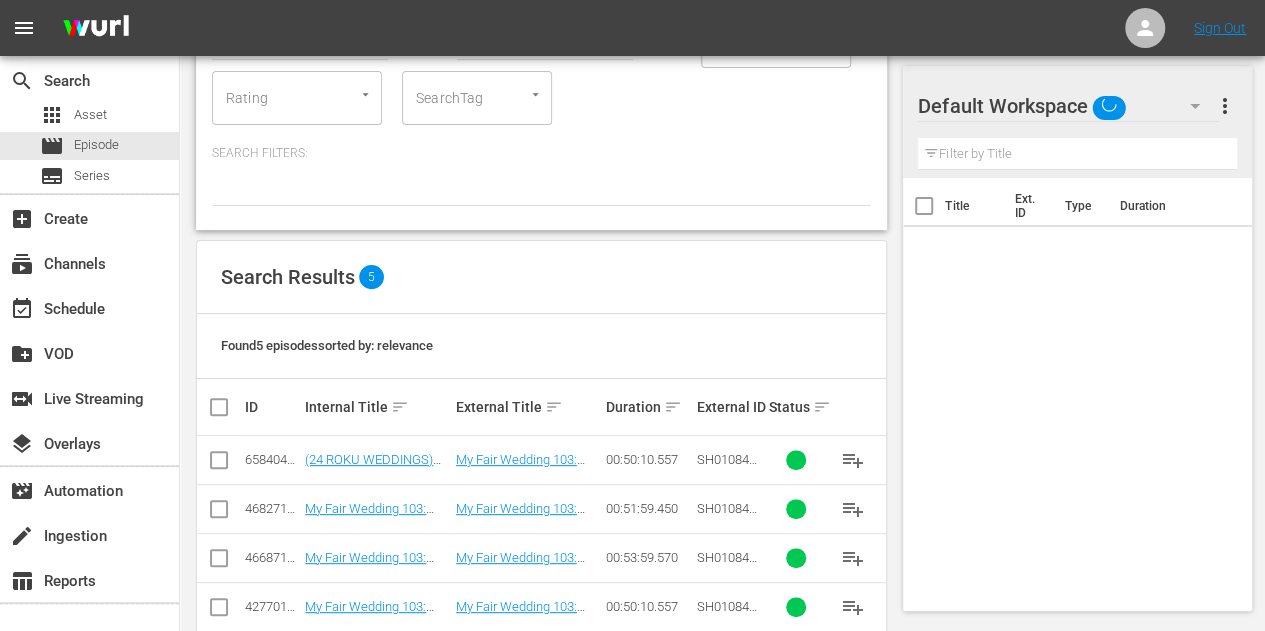 scroll, scrollTop: 272, scrollLeft: 0, axis: vertical 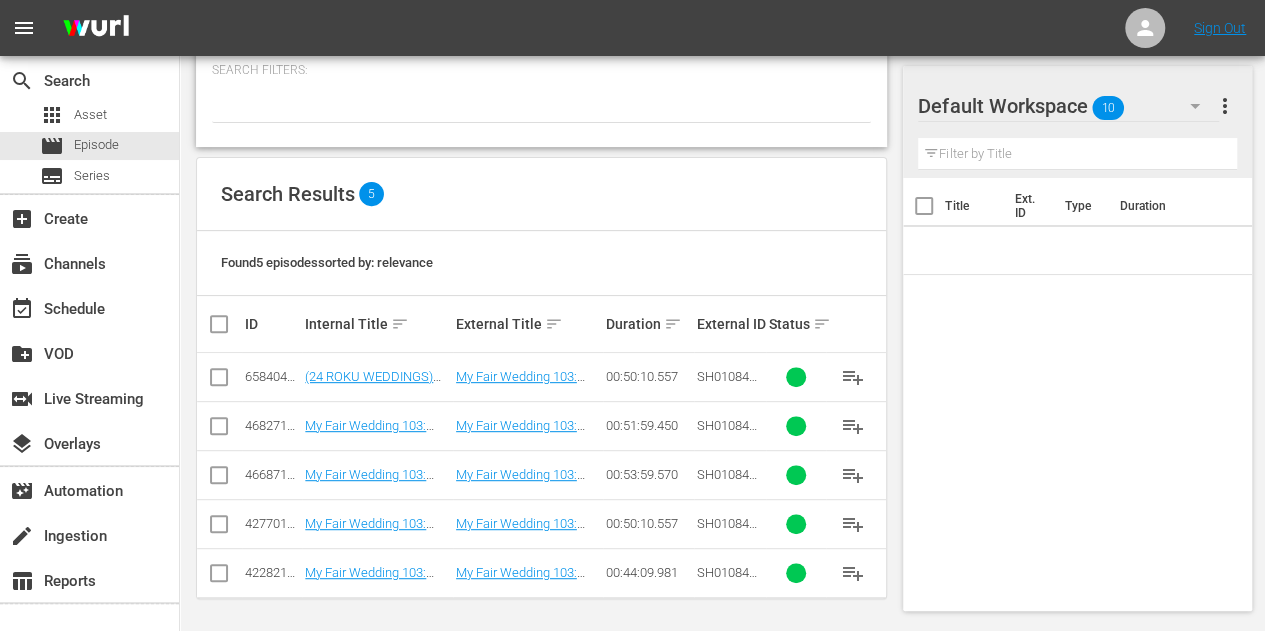click at bounding box center [227, 324] 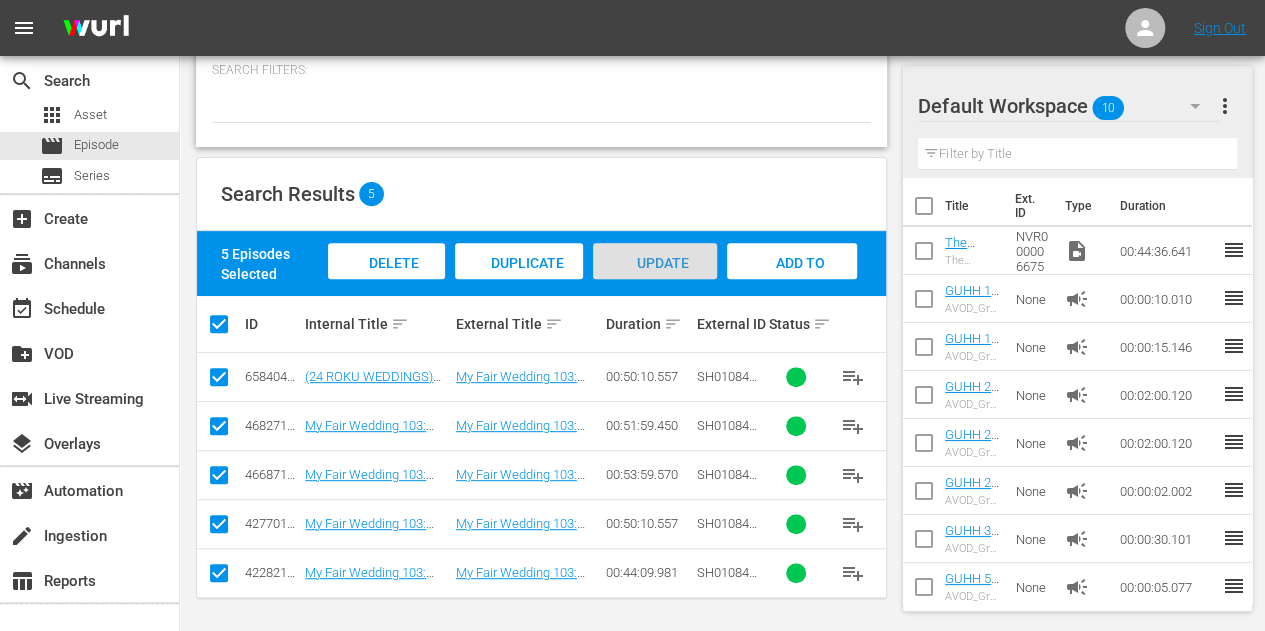 click on "Update Metadata" at bounding box center [655, 282] 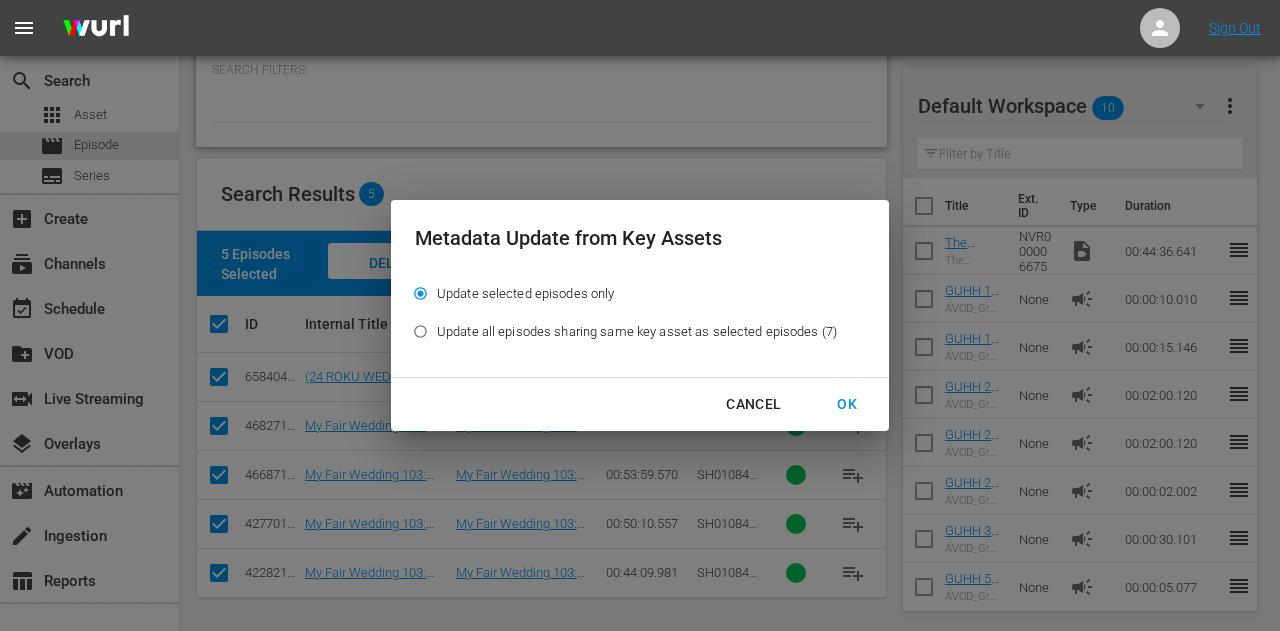 click on "OK" at bounding box center [847, 404] 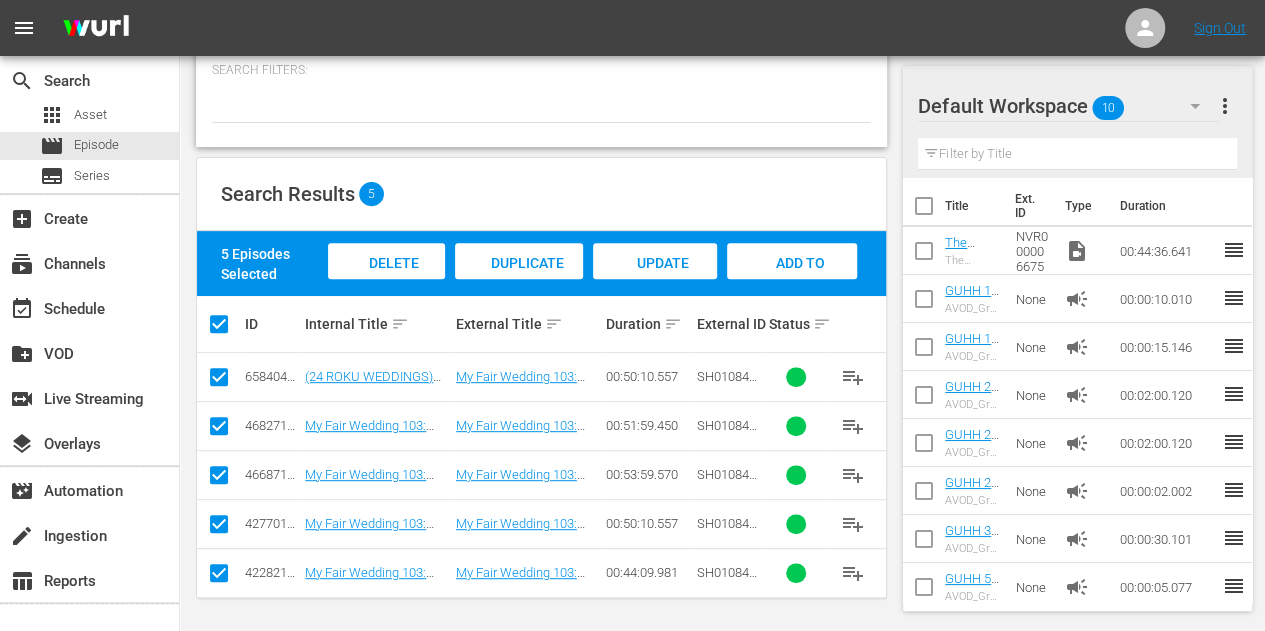 click at bounding box center [227, 324] 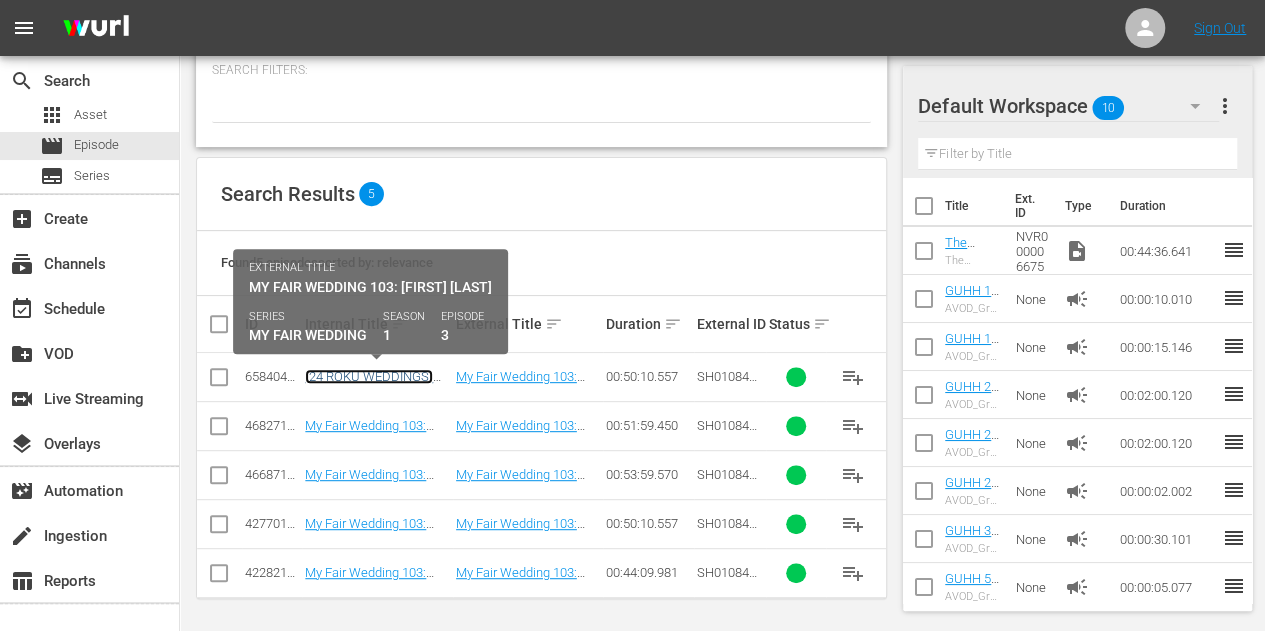 click on "(24 ROKU WEDDINGS) My Fair Wedding 103: [FIRST] [LAST]" at bounding box center (369, 391) 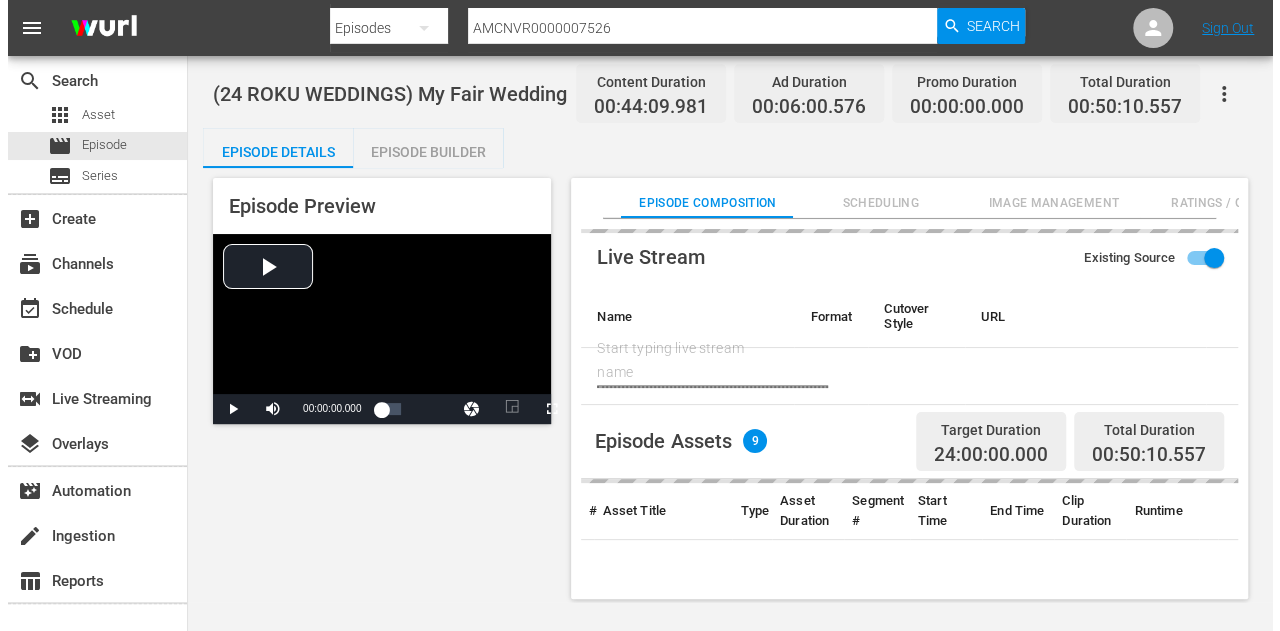 scroll, scrollTop: 0, scrollLeft: 0, axis: both 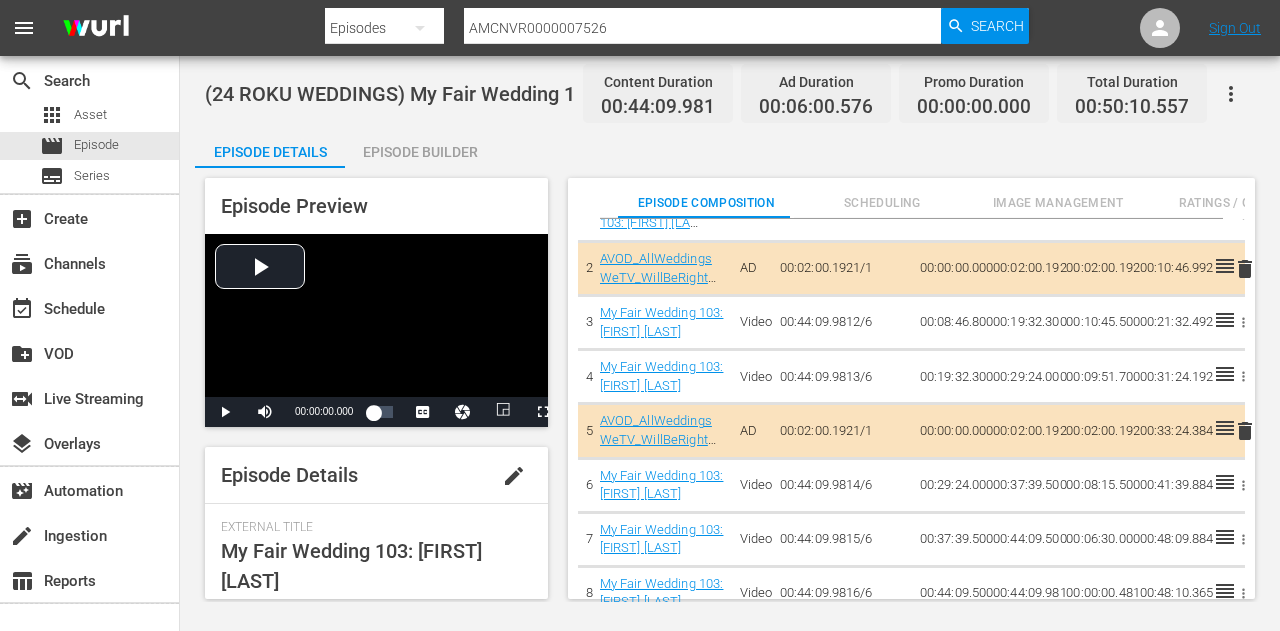 click on "Scheduling" at bounding box center [882, 198] 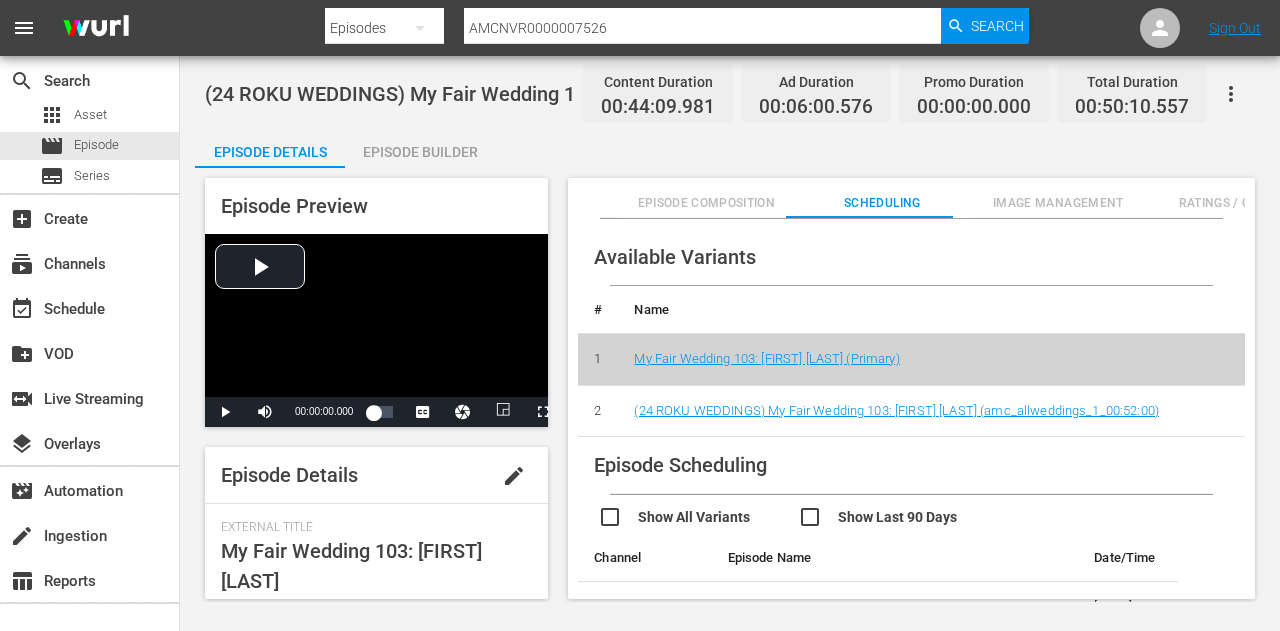 click on "Episode Composition" at bounding box center (706, 203) 